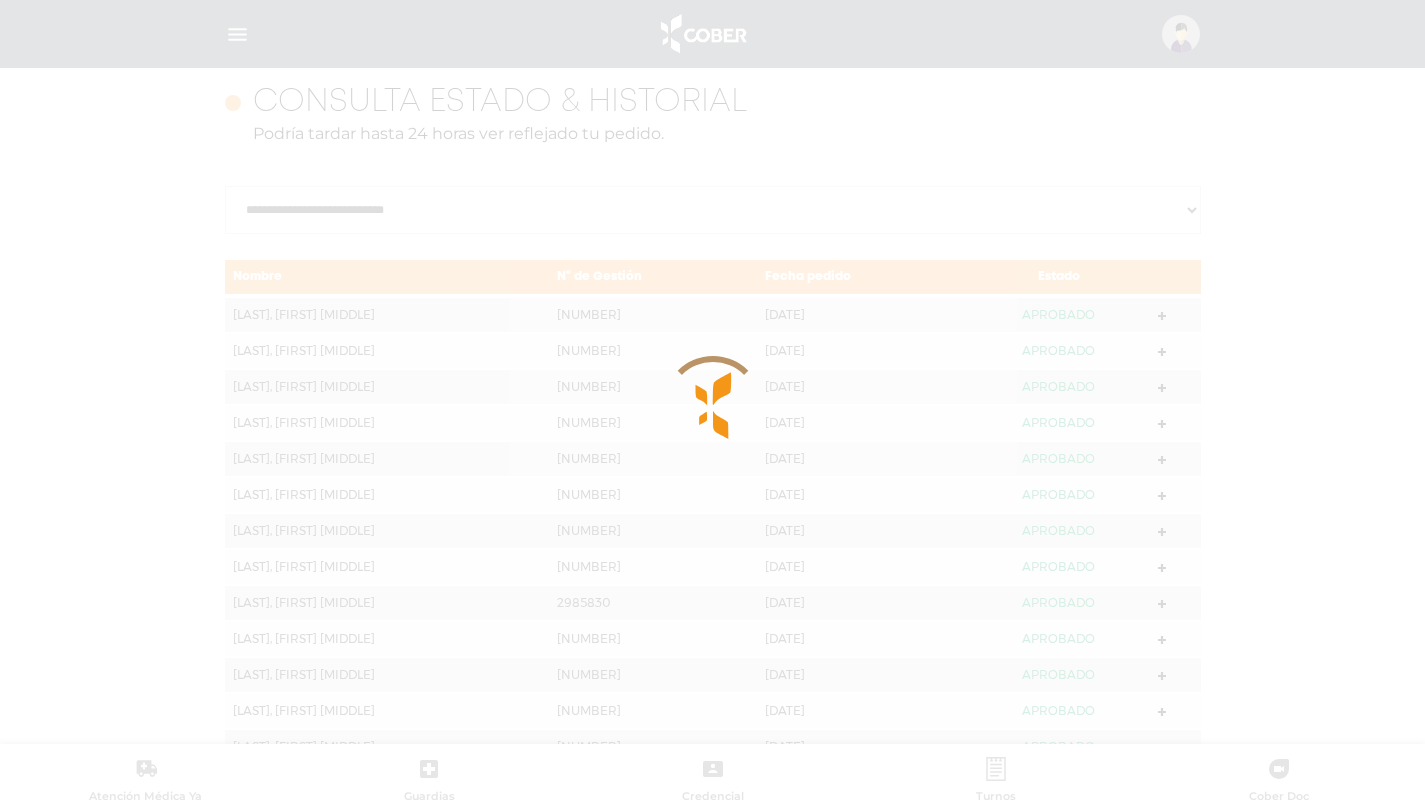 scroll, scrollTop: 888, scrollLeft: 0, axis: vertical 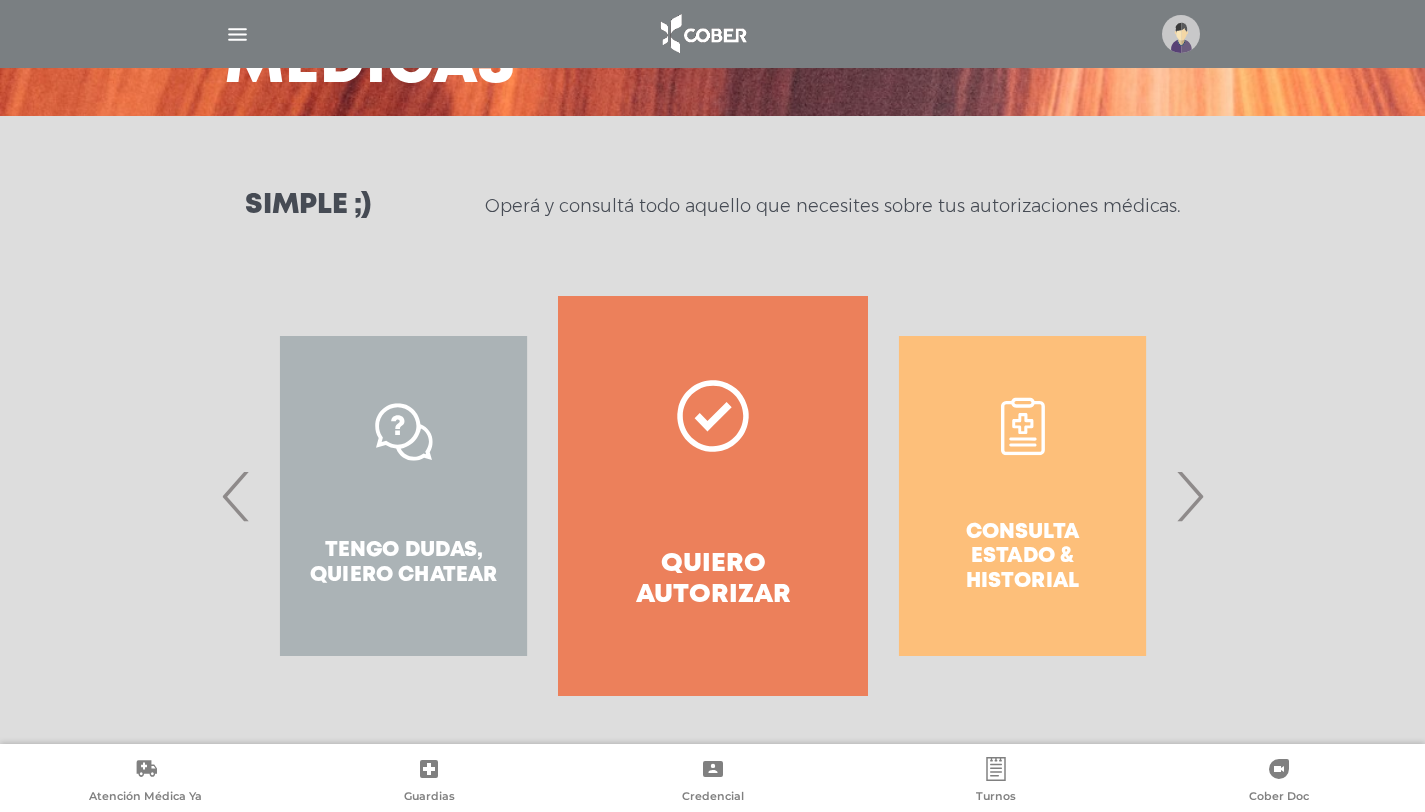 click on "›" at bounding box center (1189, 496) 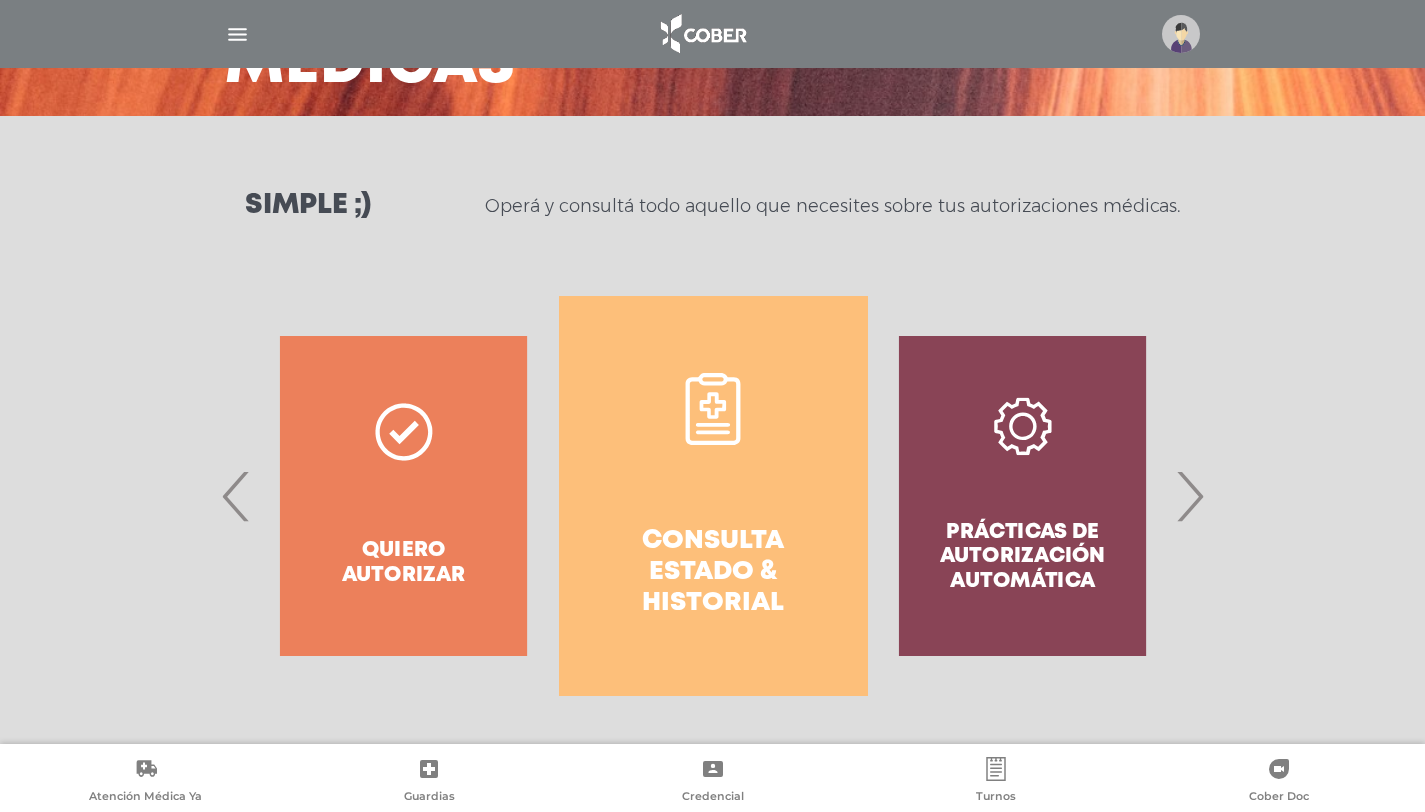 click at bounding box center [713, 409] 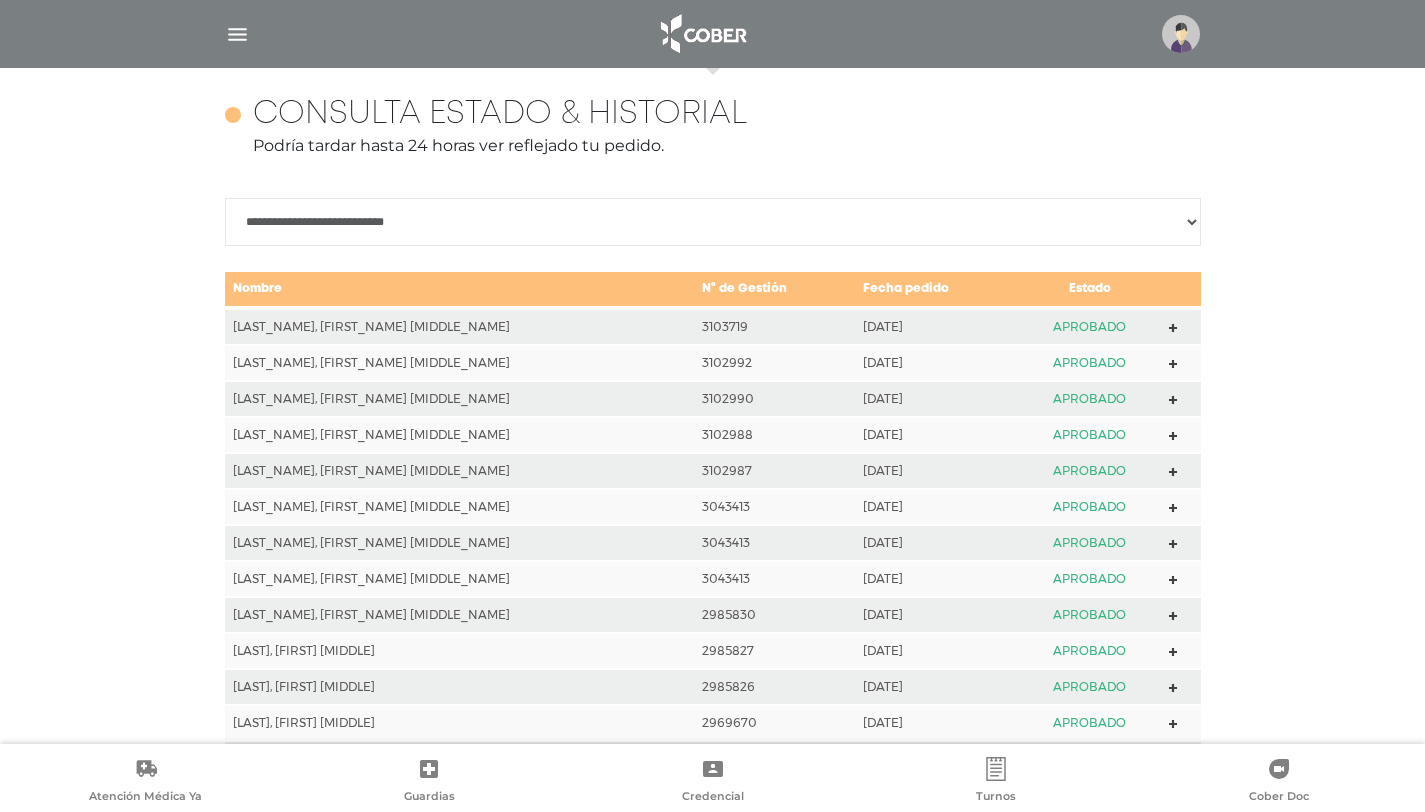 scroll, scrollTop: 888, scrollLeft: 0, axis: vertical 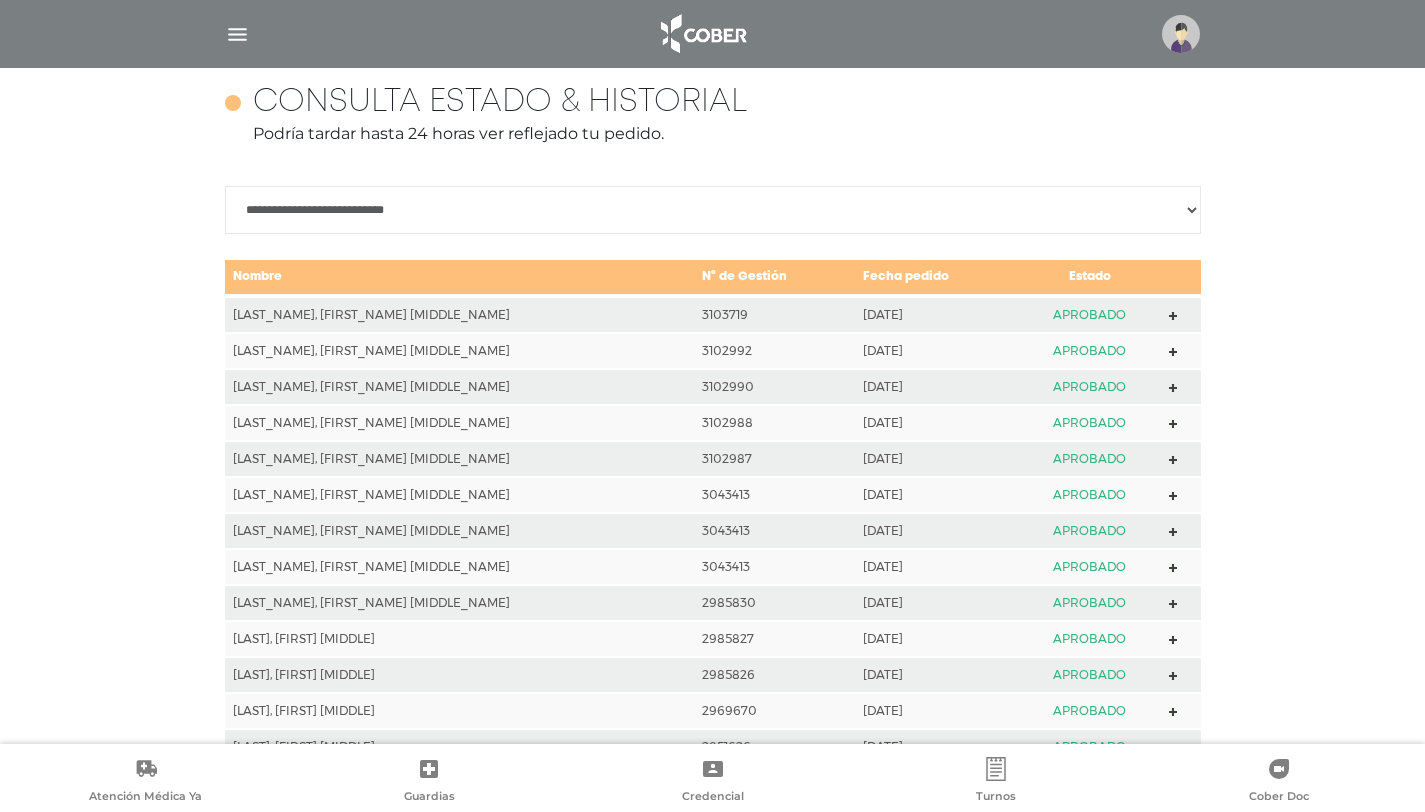 click on "Consulta estado & historial
Podría tardar hasta 24 horas ver reflejado tu pedido." at bounding box center (713, 123) 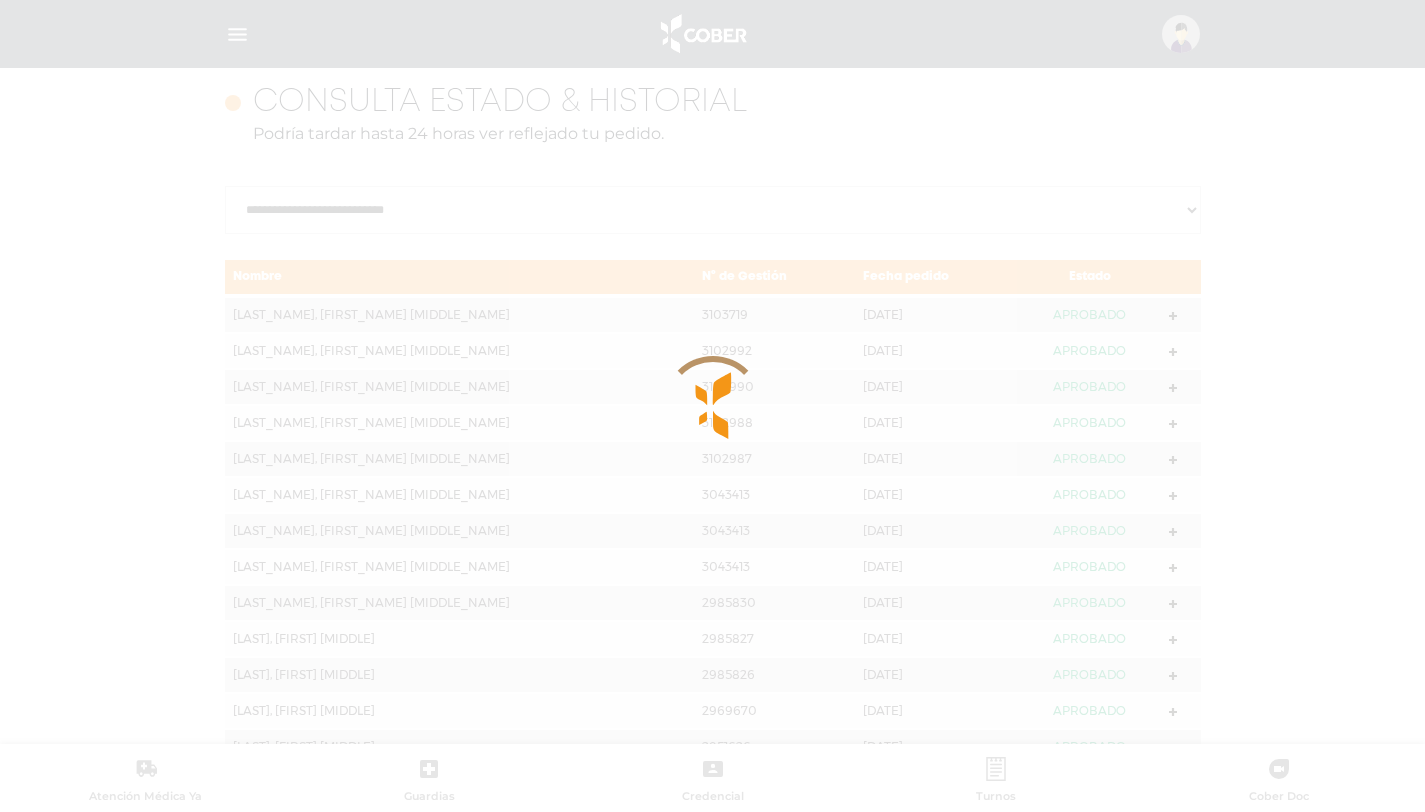 click at bounding box center [712, 406] 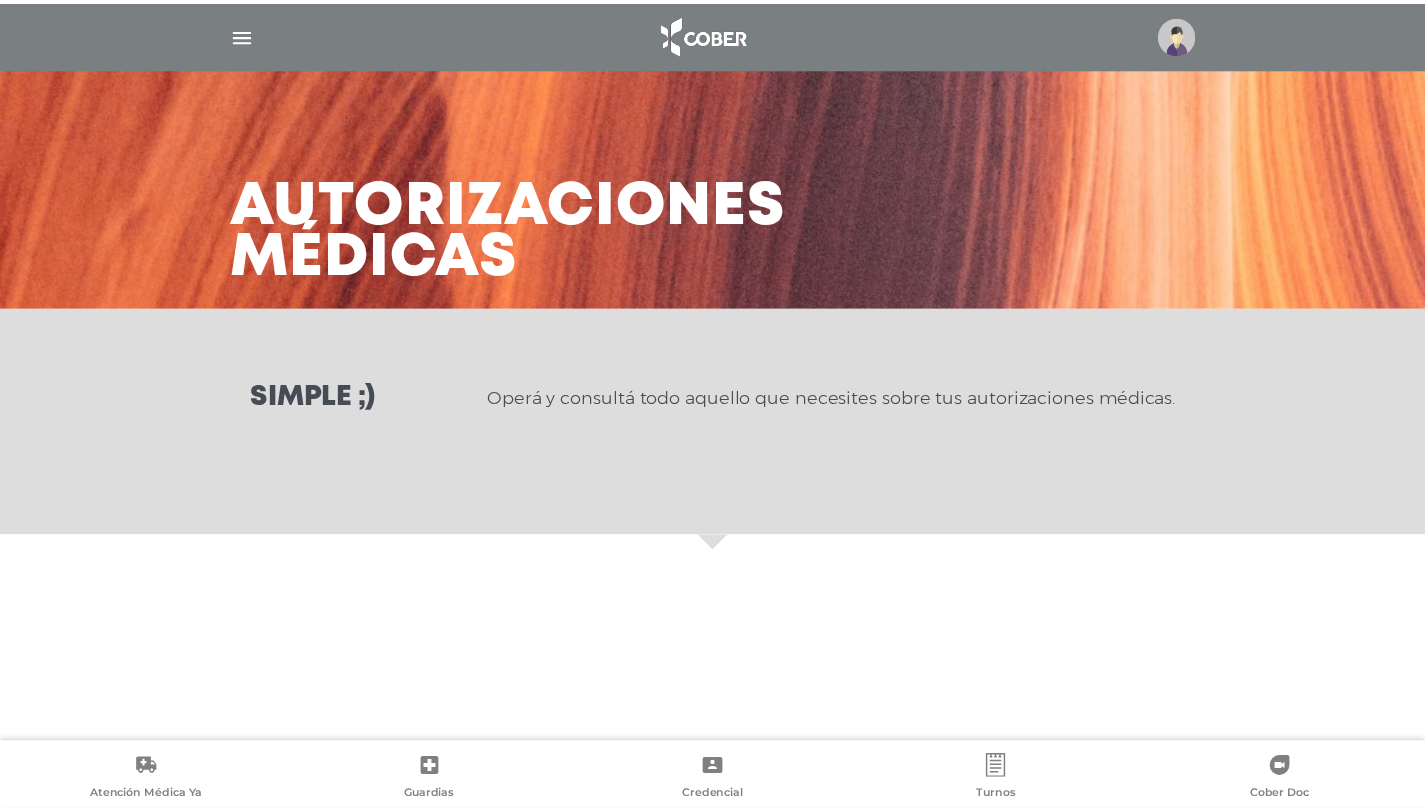 scroll, scrollTop: 0, scrollLeft: 0, axis: both 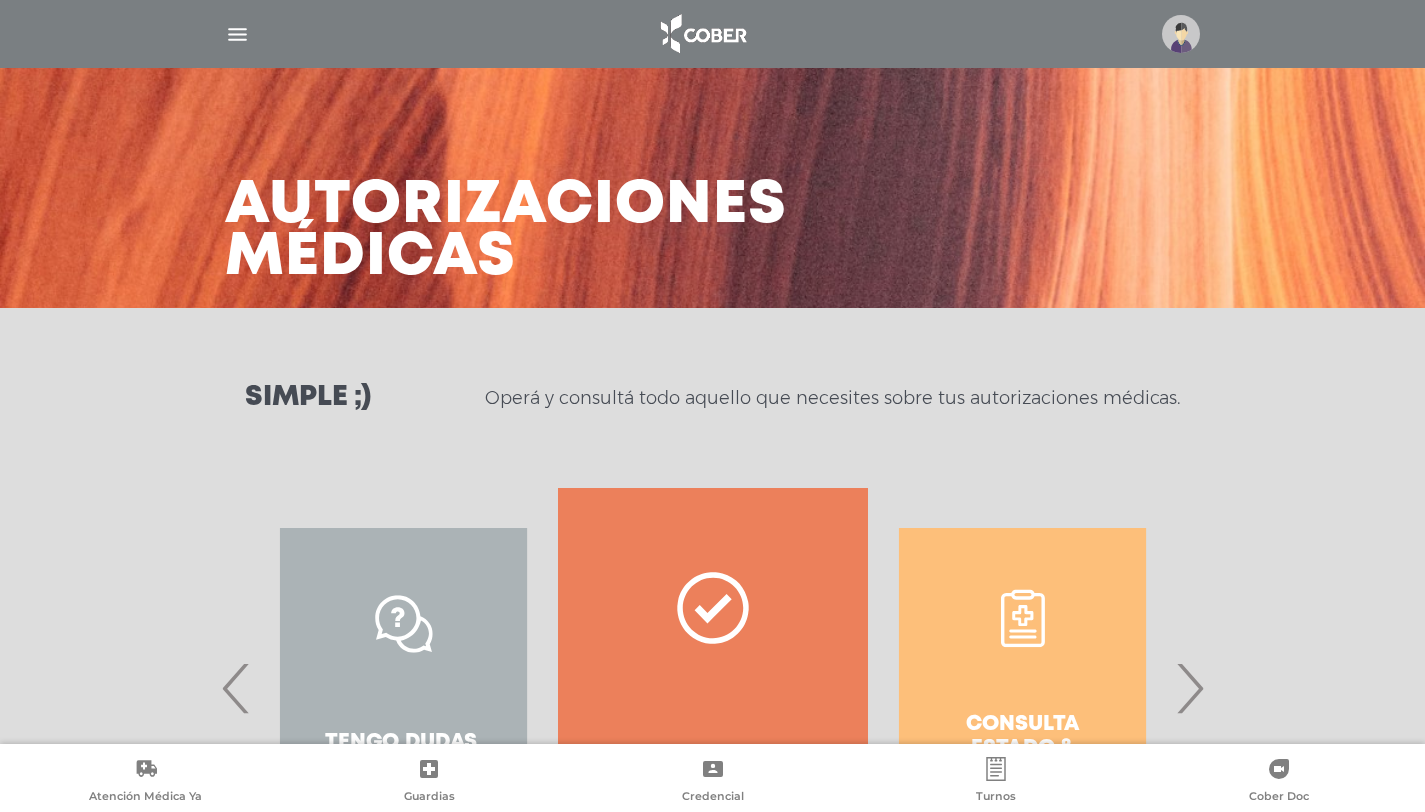 click on "Atención Médica Ya
Guardias
Credencial
Turnos
Cober Doc" at bounding box center [712, 778] 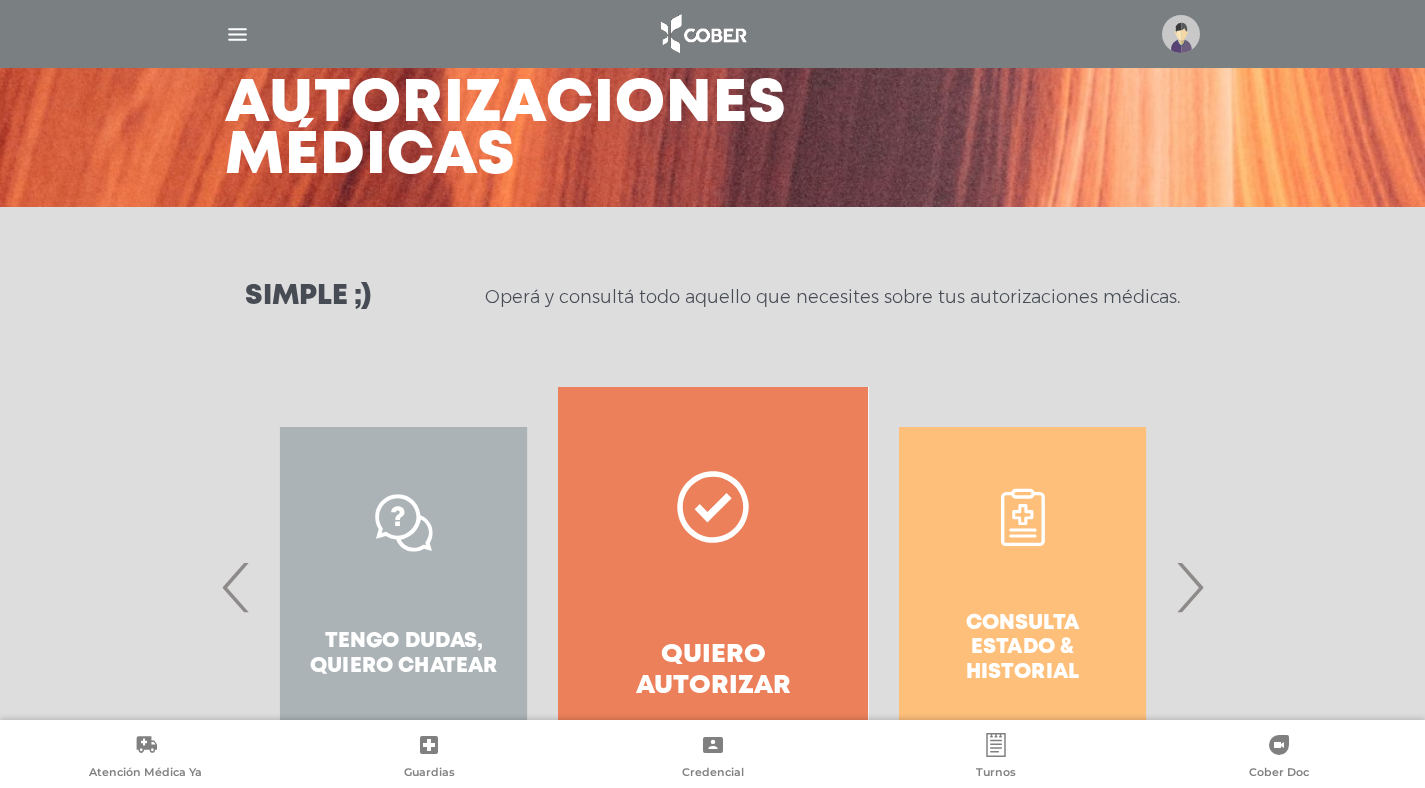 scroll, scrollTop: 137, scrollLeft: 0, axis: vertical 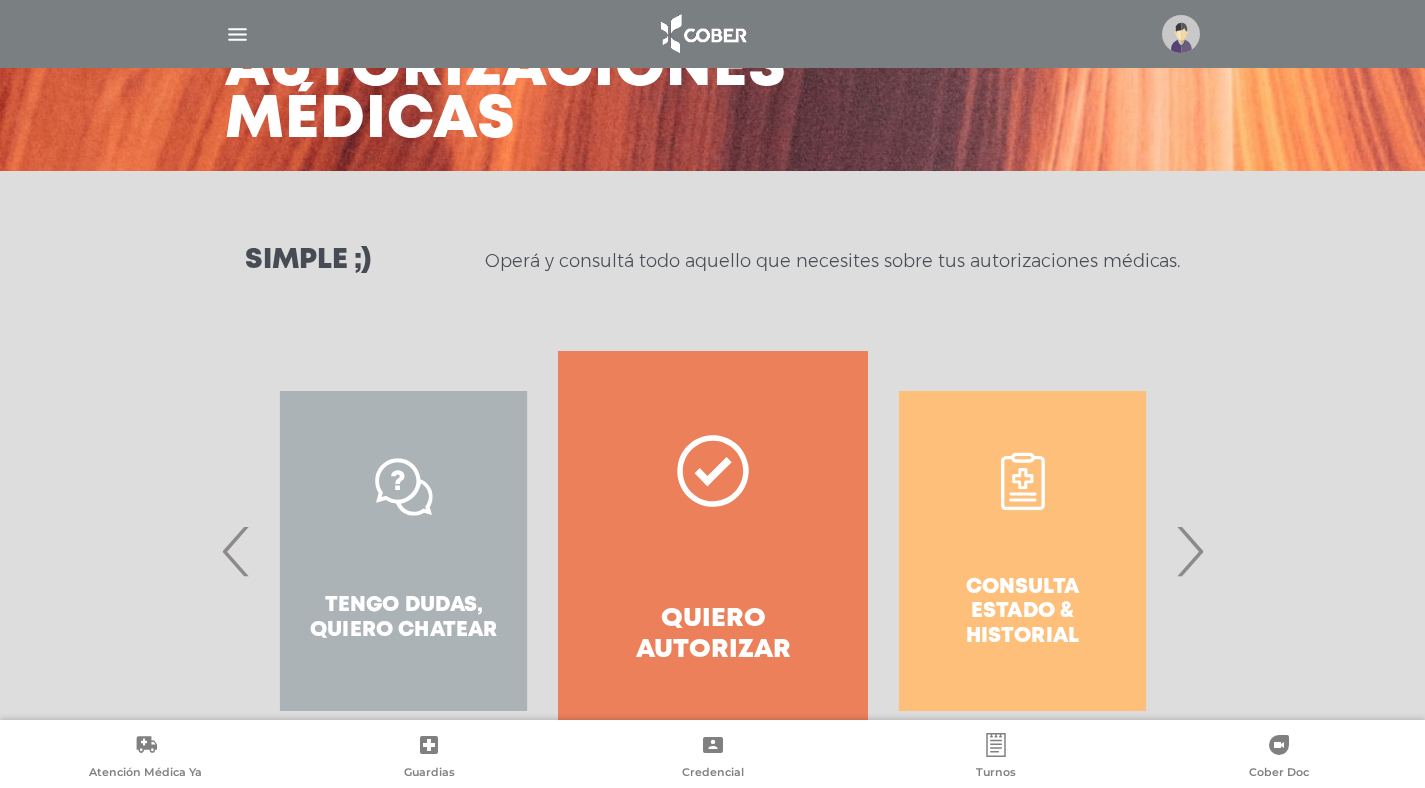click on "›" at bounding box center (1189, 551) 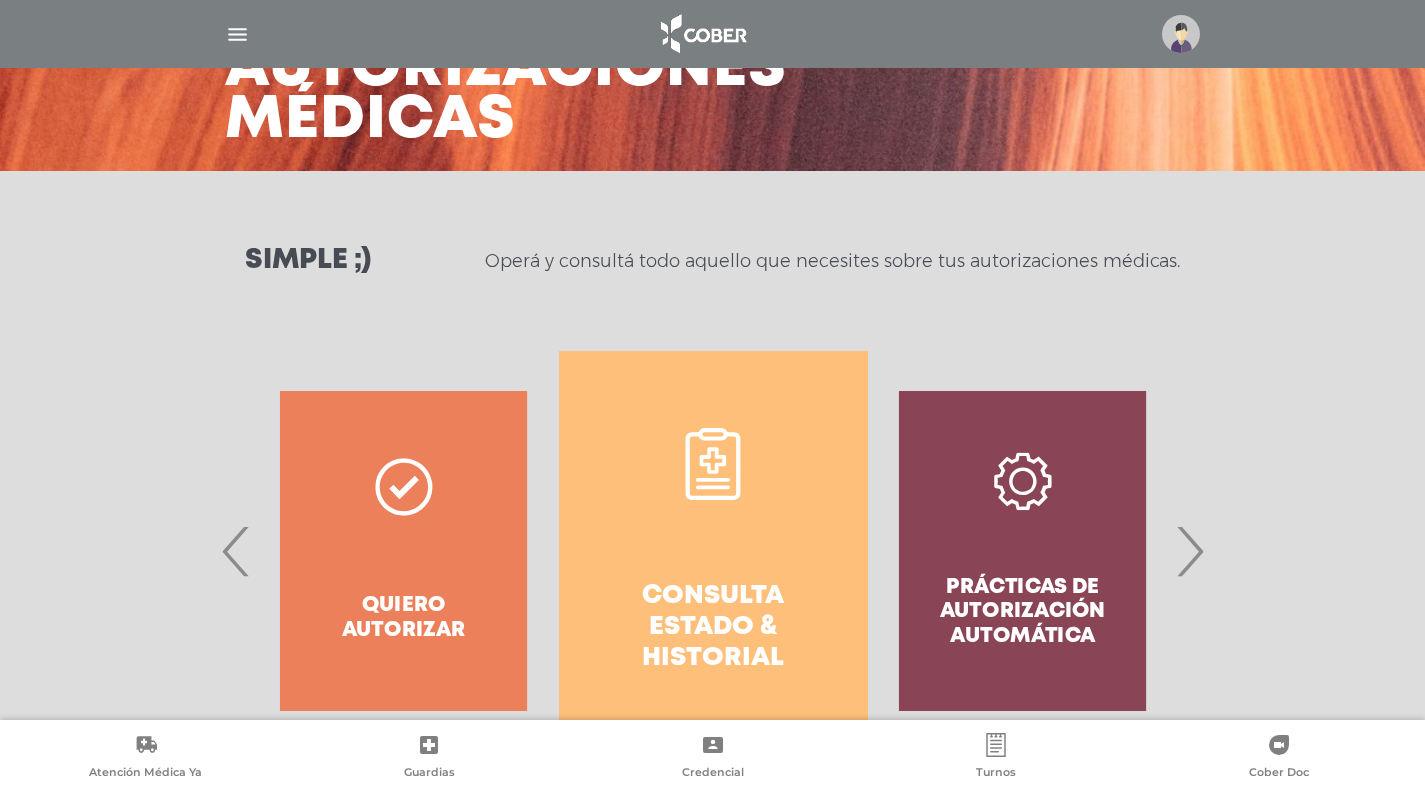 click on "Consulta estado & historial" at bounding box center (713, 551) 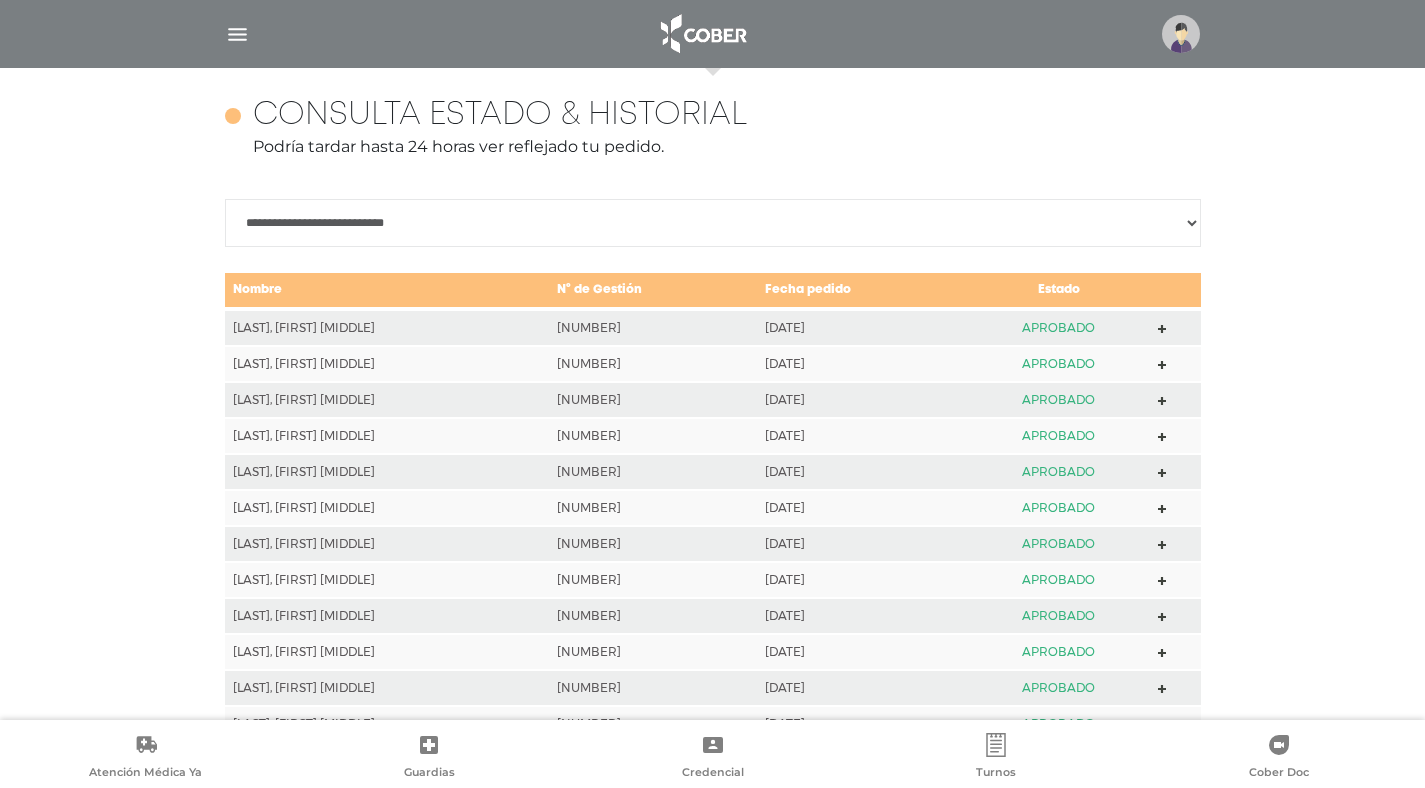 scroll, scrollTop: 888, scrollLeft: 0, axis: vertical 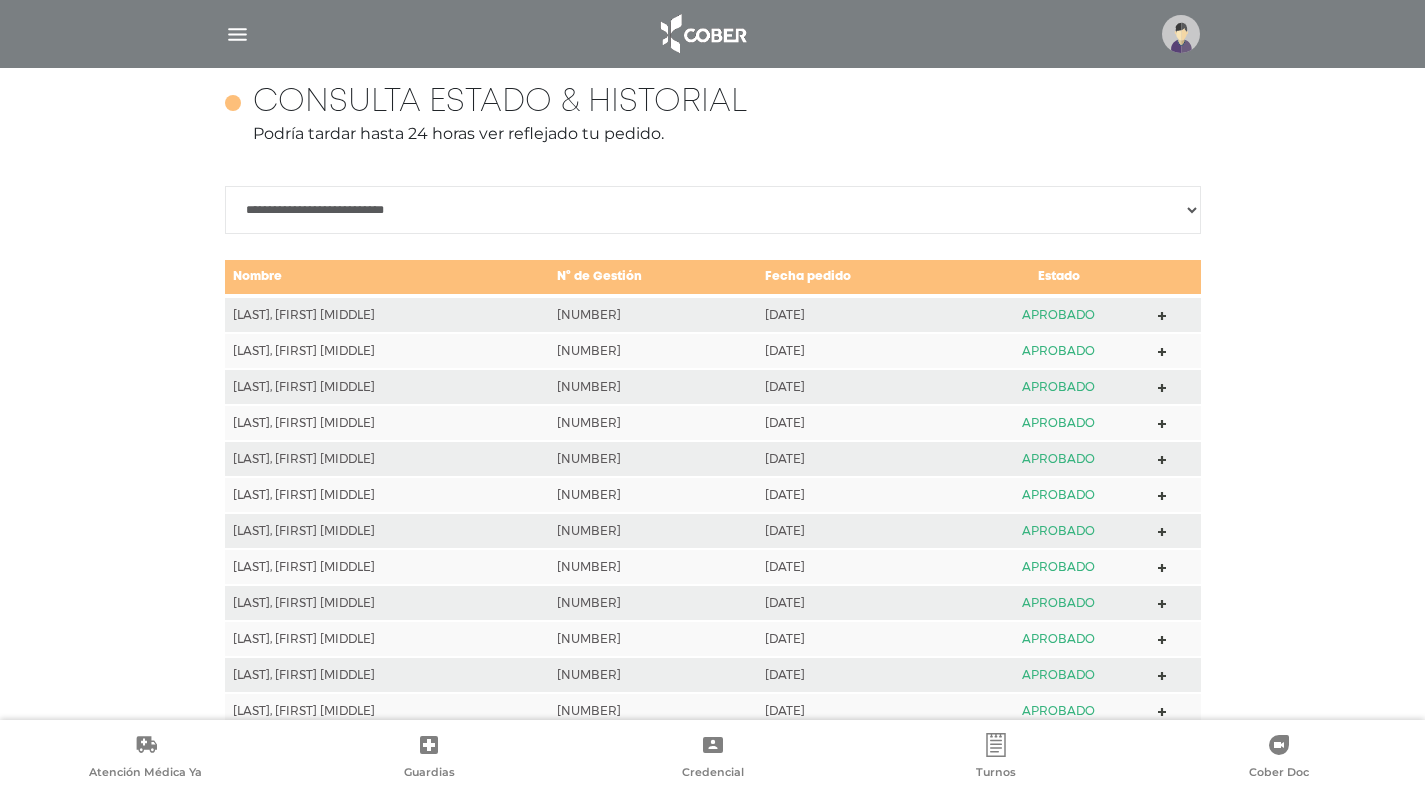 click at bounding box center (1162, 316) 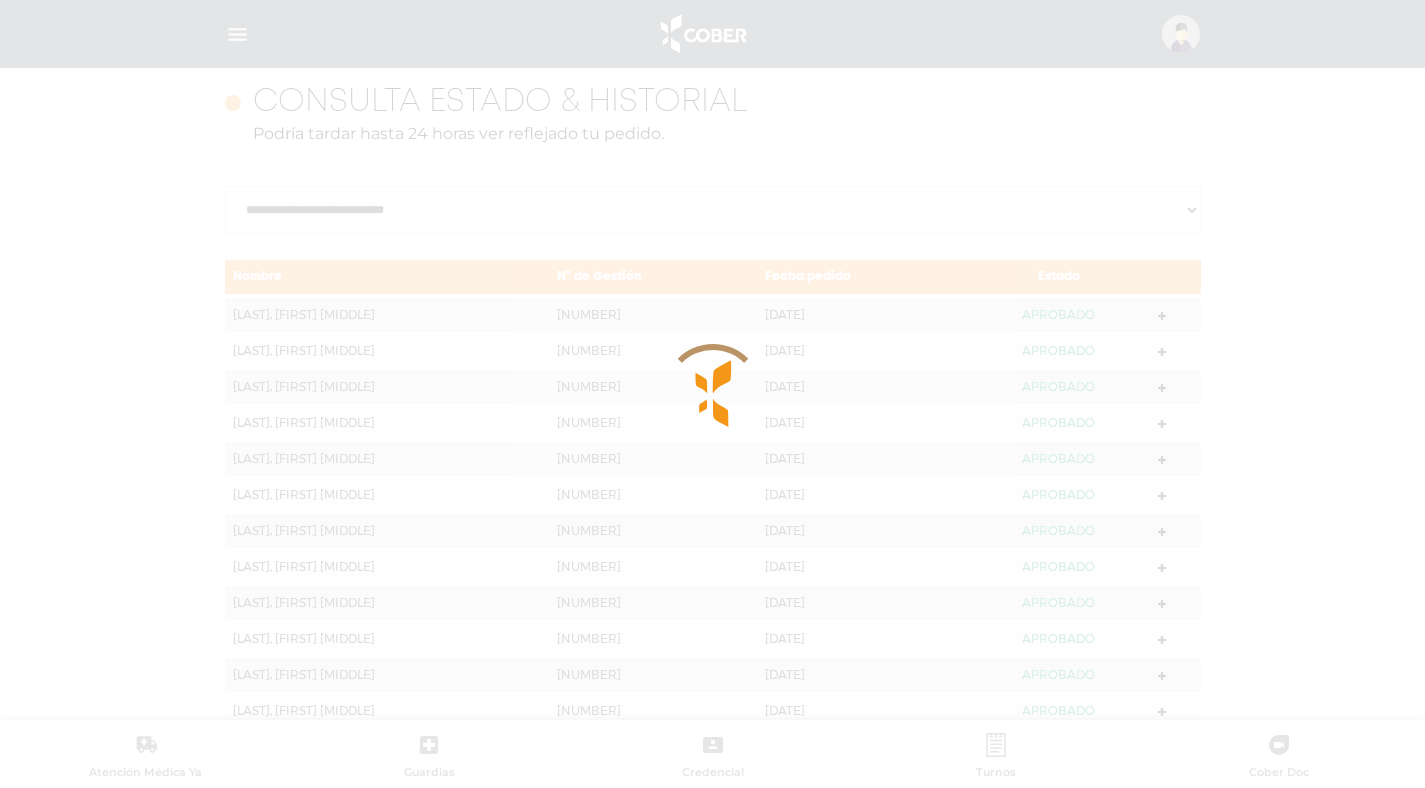 click at bounding box center [712, 394] 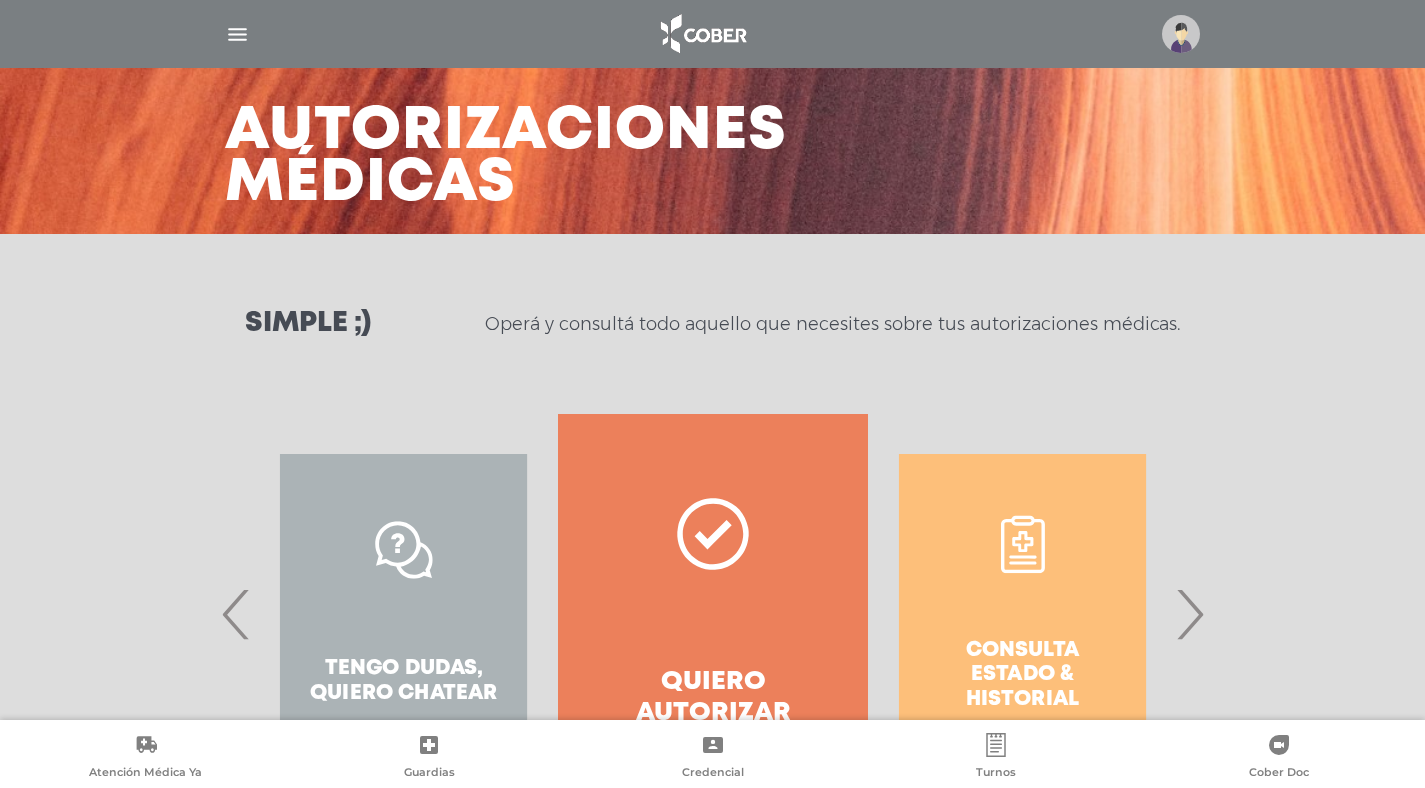scroll, scrollTop: 216, scrollLeft: 0, axis: vertical 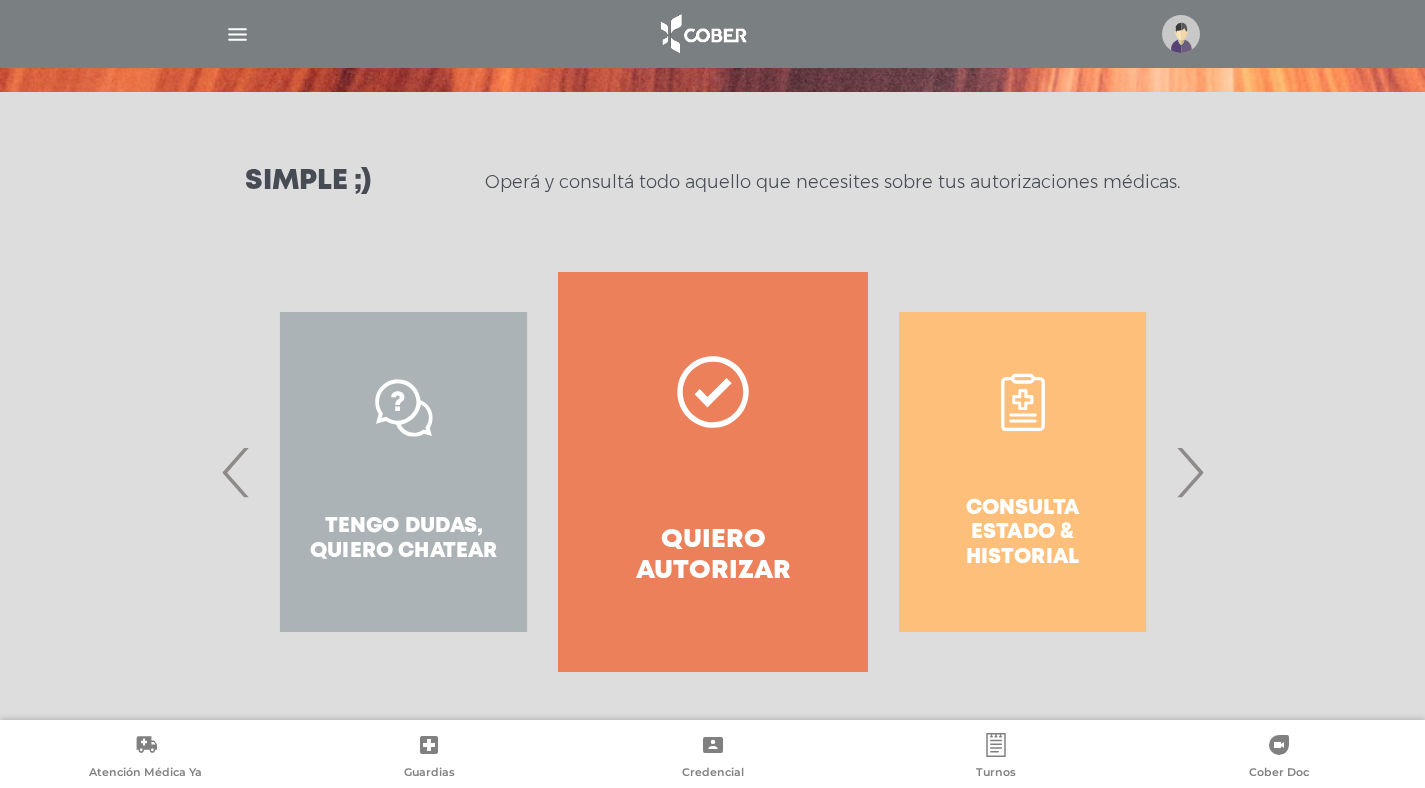 click on "Consulta estado & historial
Prácticas de autorización automática
Tengo dudas, quiero chatear
Quiero autorizar
Consulta estado & historial
Prácticas de autorización automática
Tengo dudas, quiero chatear
Quiero autorizar
Consulta estado & historial
Prácticas de autorización automática                       ‹ ›" at bounding box center [713, 472] 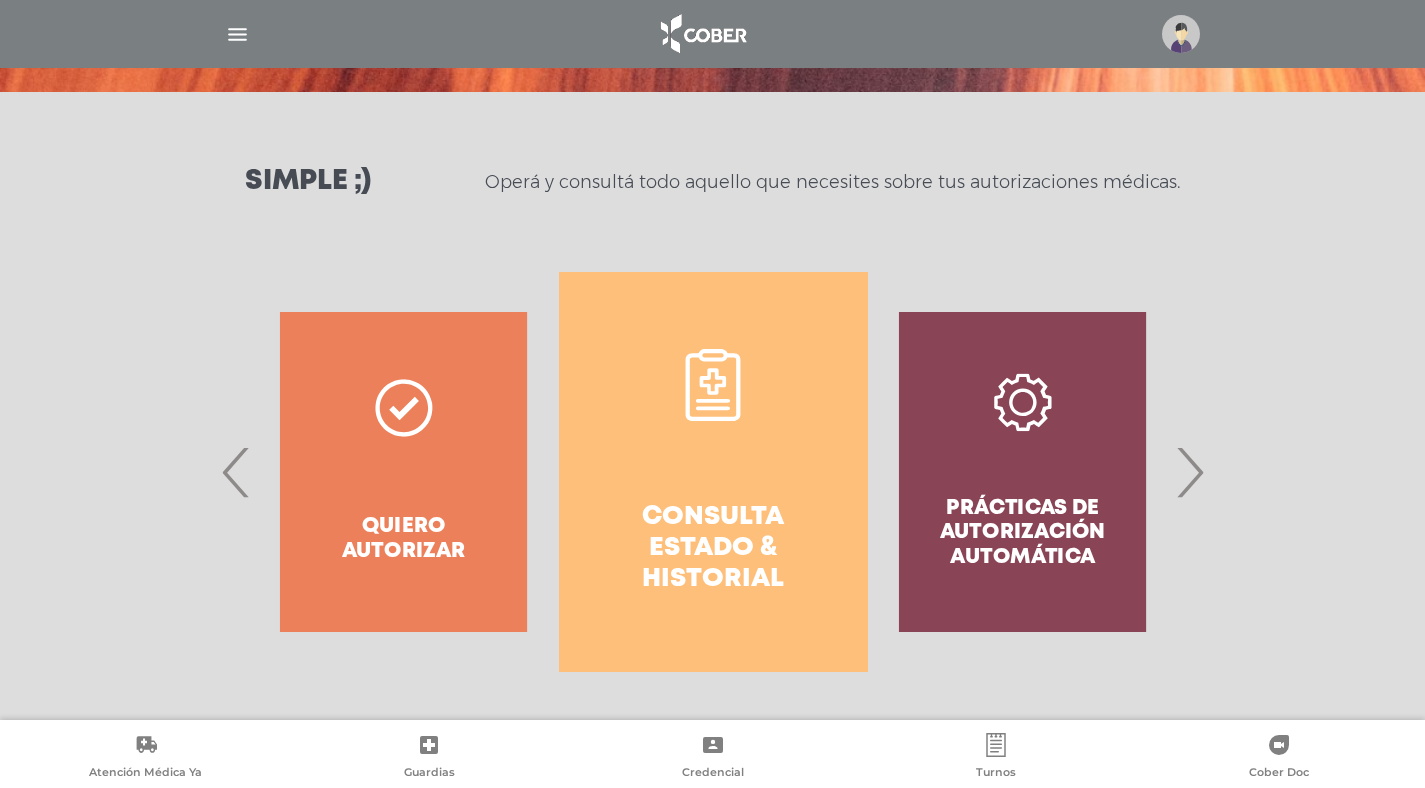 click on "Consulta estado & historial" at bounding box center (713, 472) 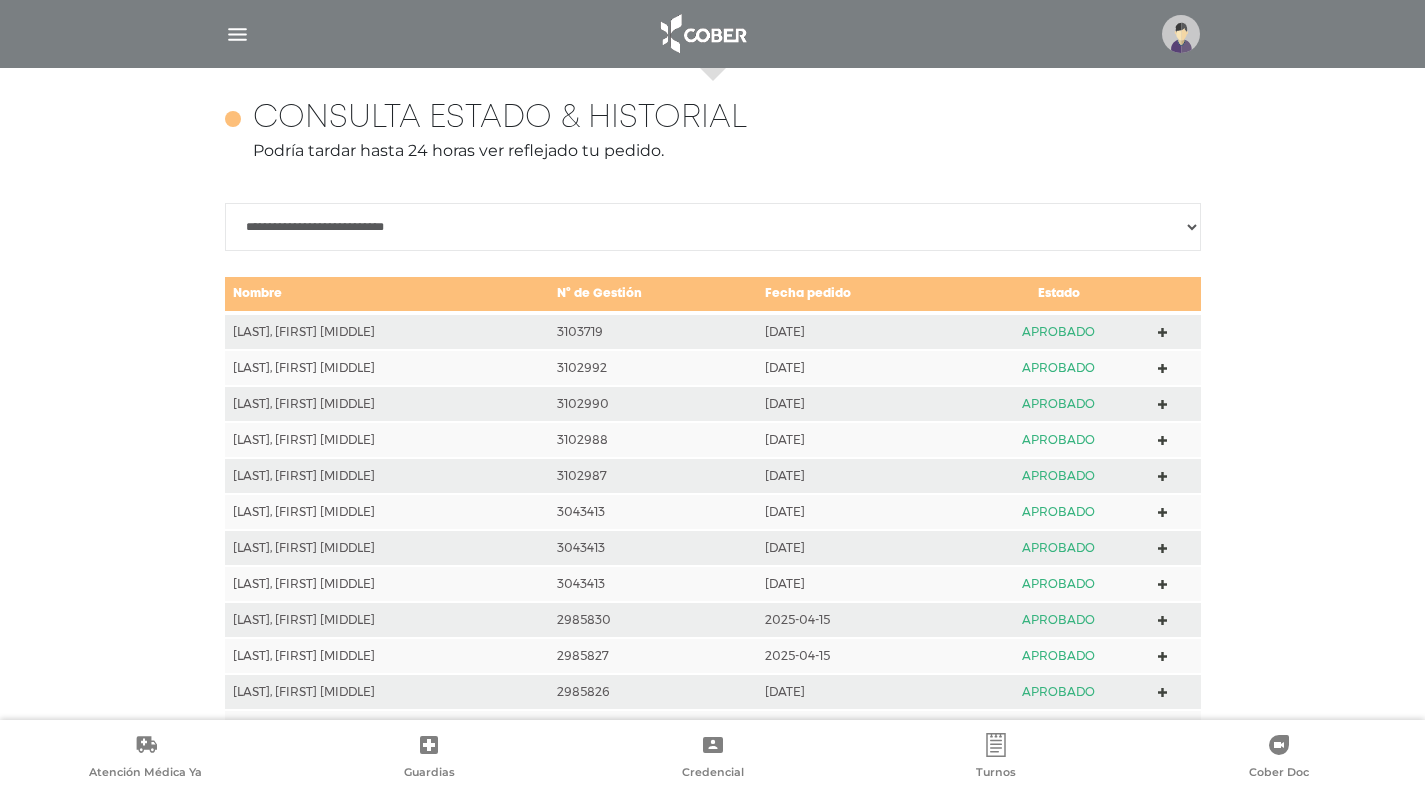 scroll, scrollTop: 888, scrollLeft: 0, axis: vertical 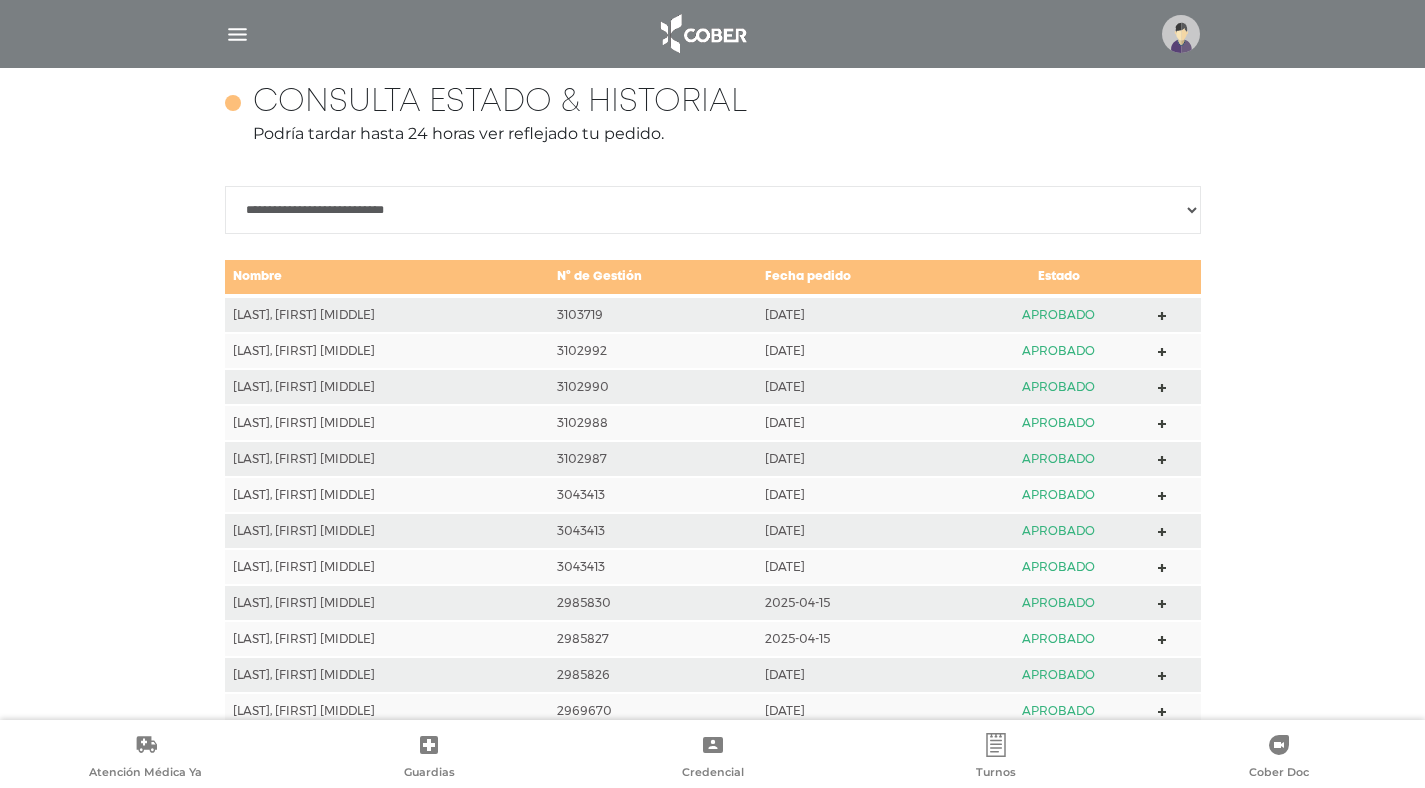 click at bounding box center (1162, 316) 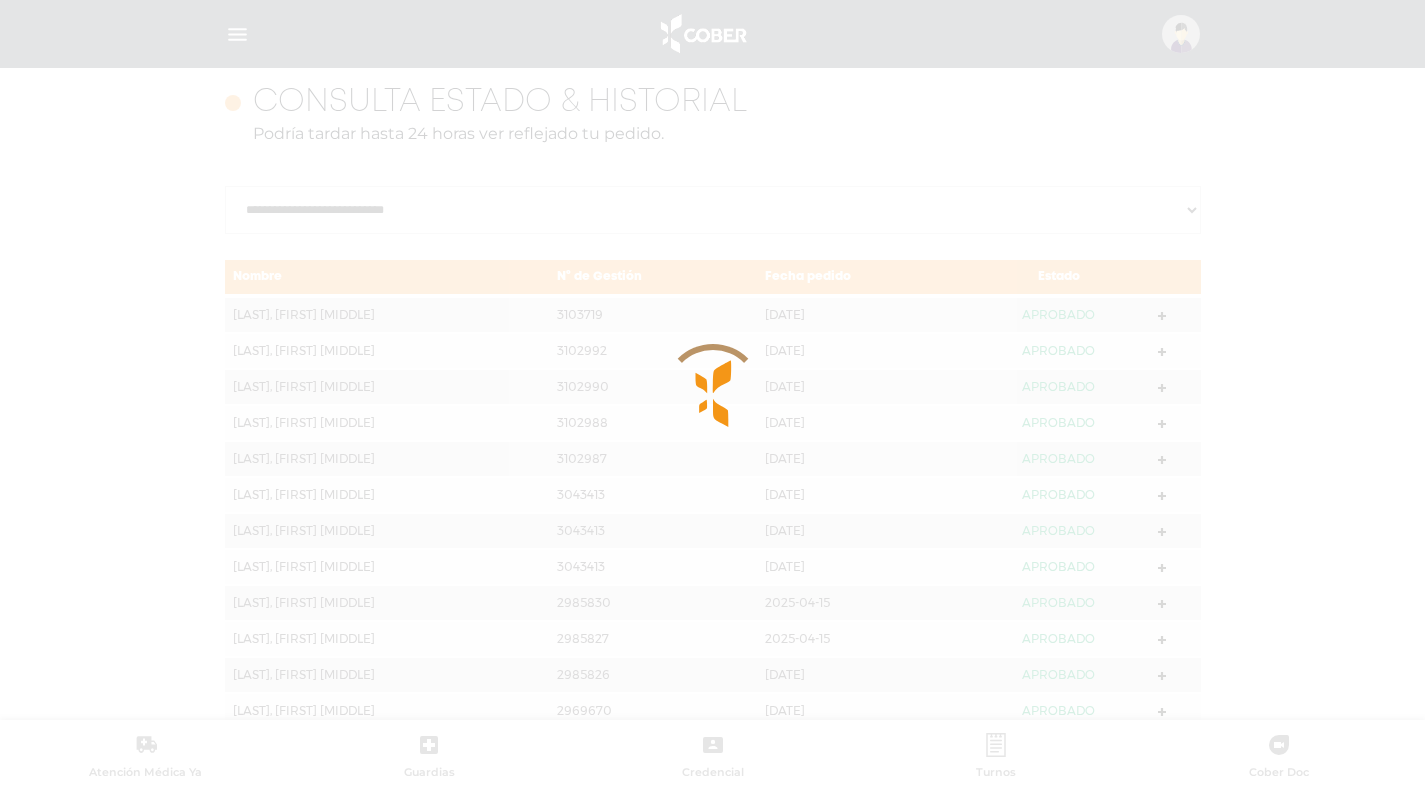 click at bounding box center [712, 394] 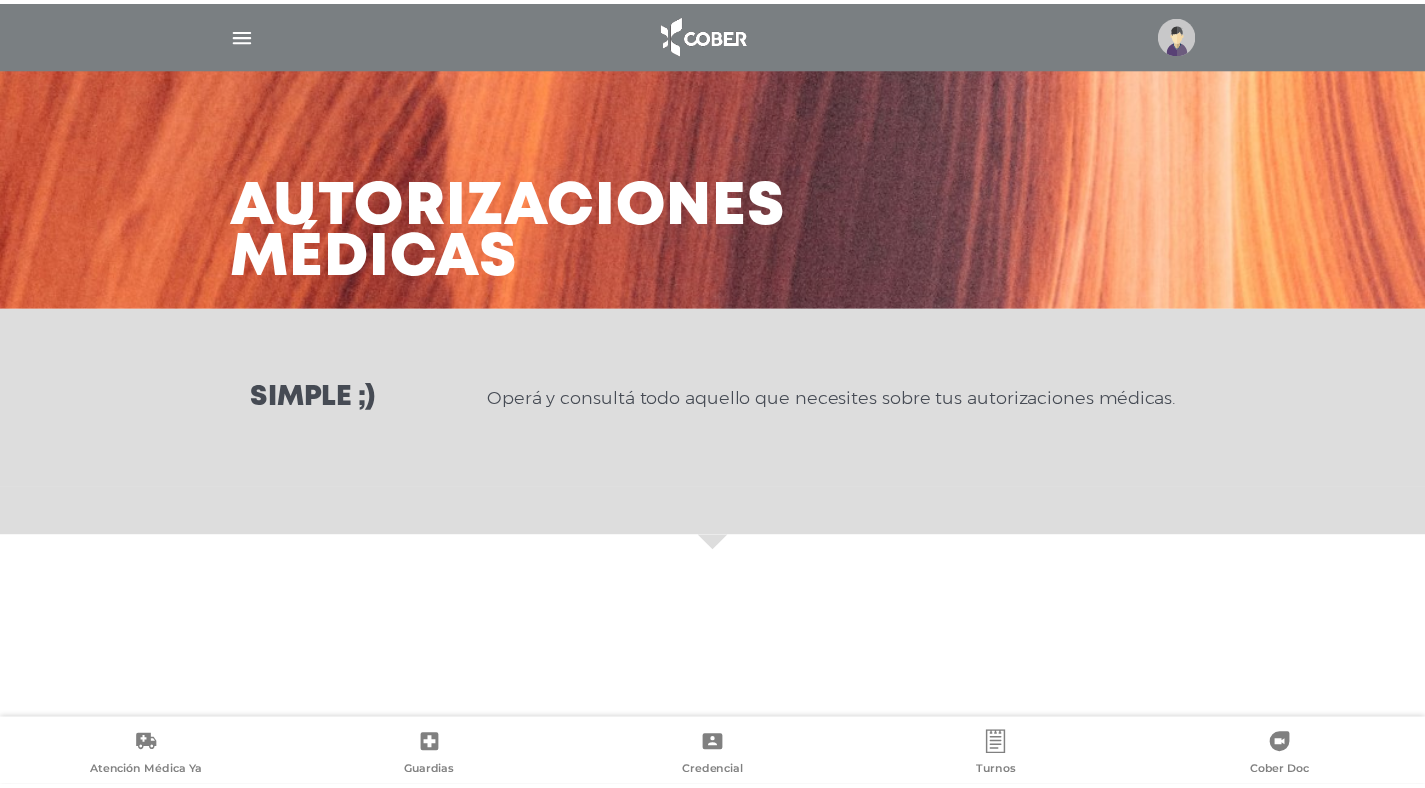 scroll, scrollTop: 0, scrollLeft: 0, axis: both 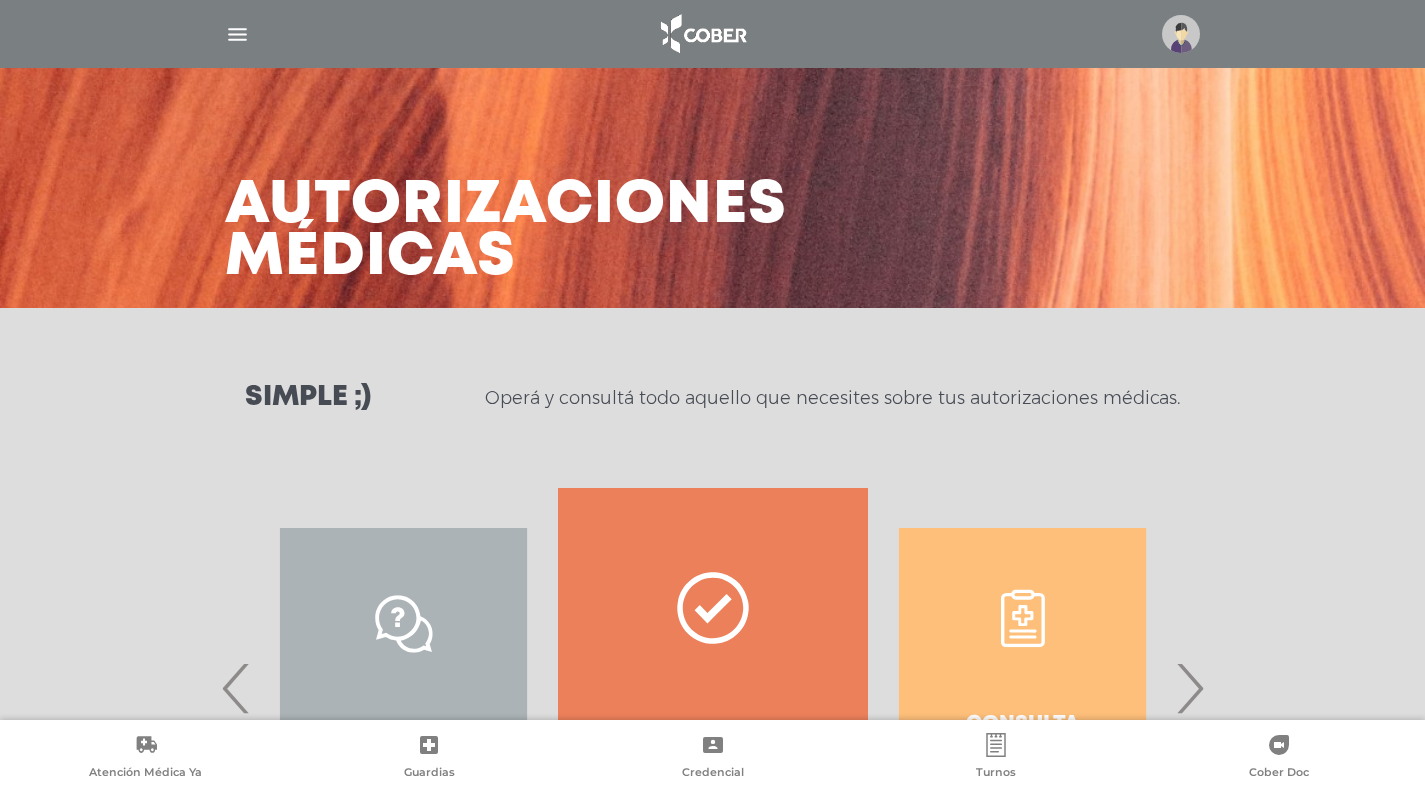 click on "Consulta estado & historial" at bounding box center [1022, 688] 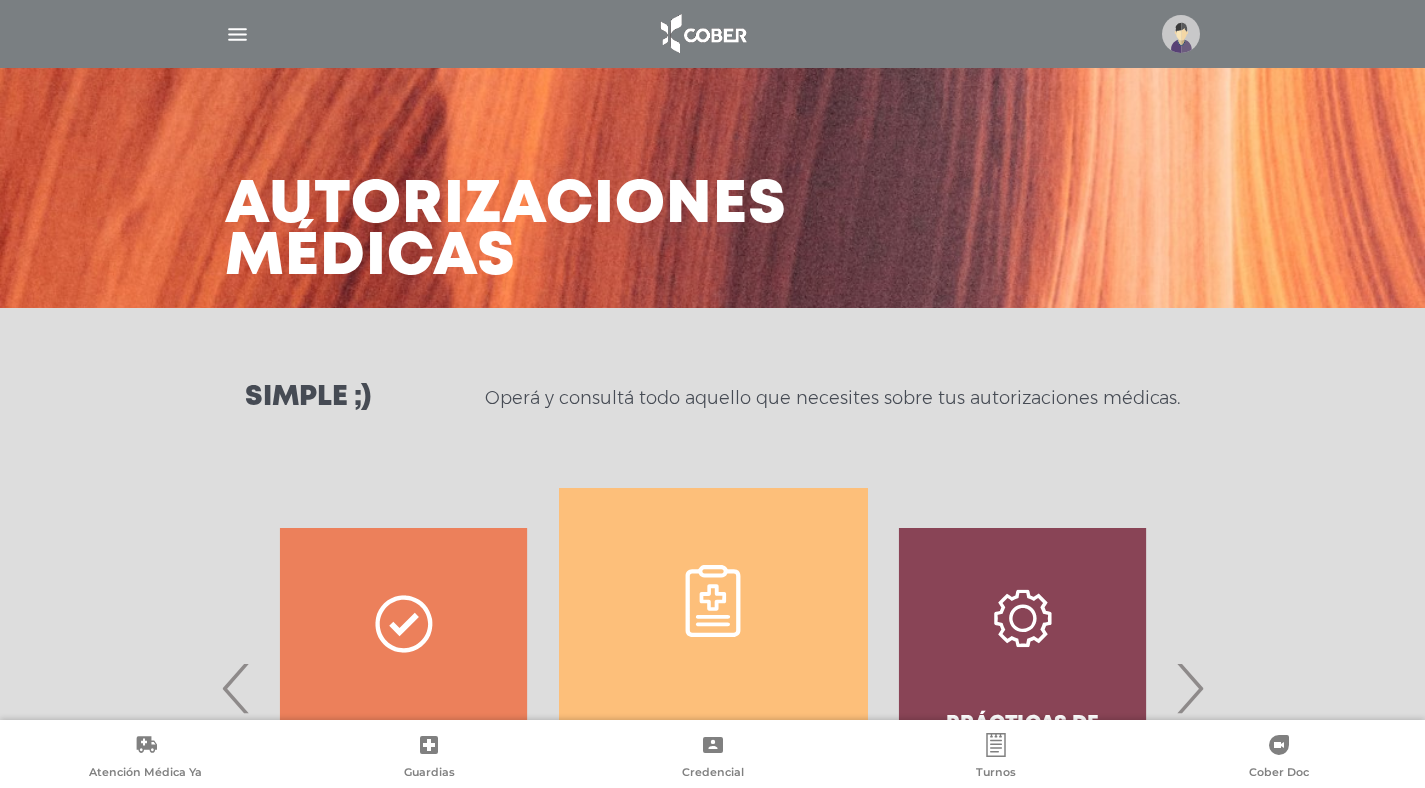click at bounding box center [713, 601] 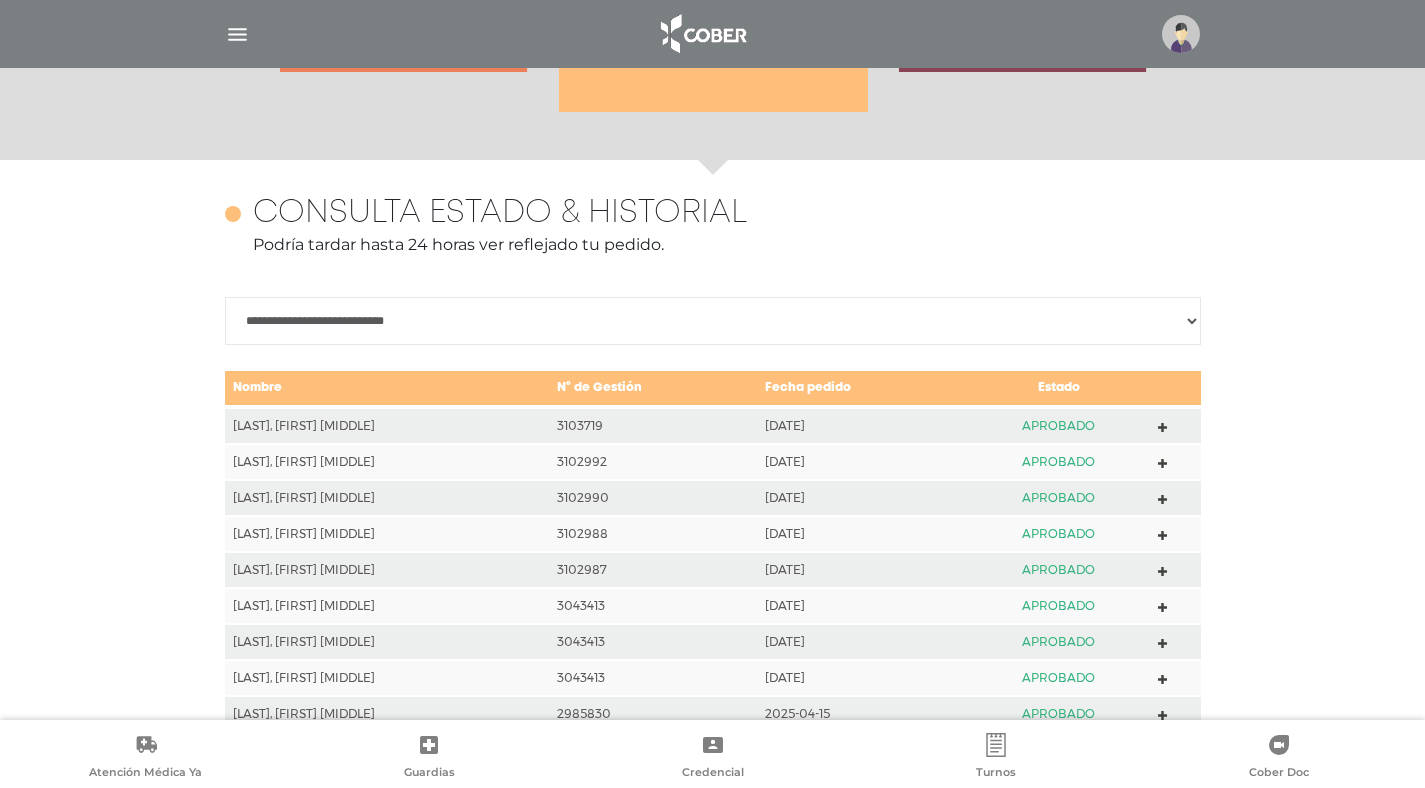 scroll, scrollTop: 888, scrollLeft: 0, axis: vertical 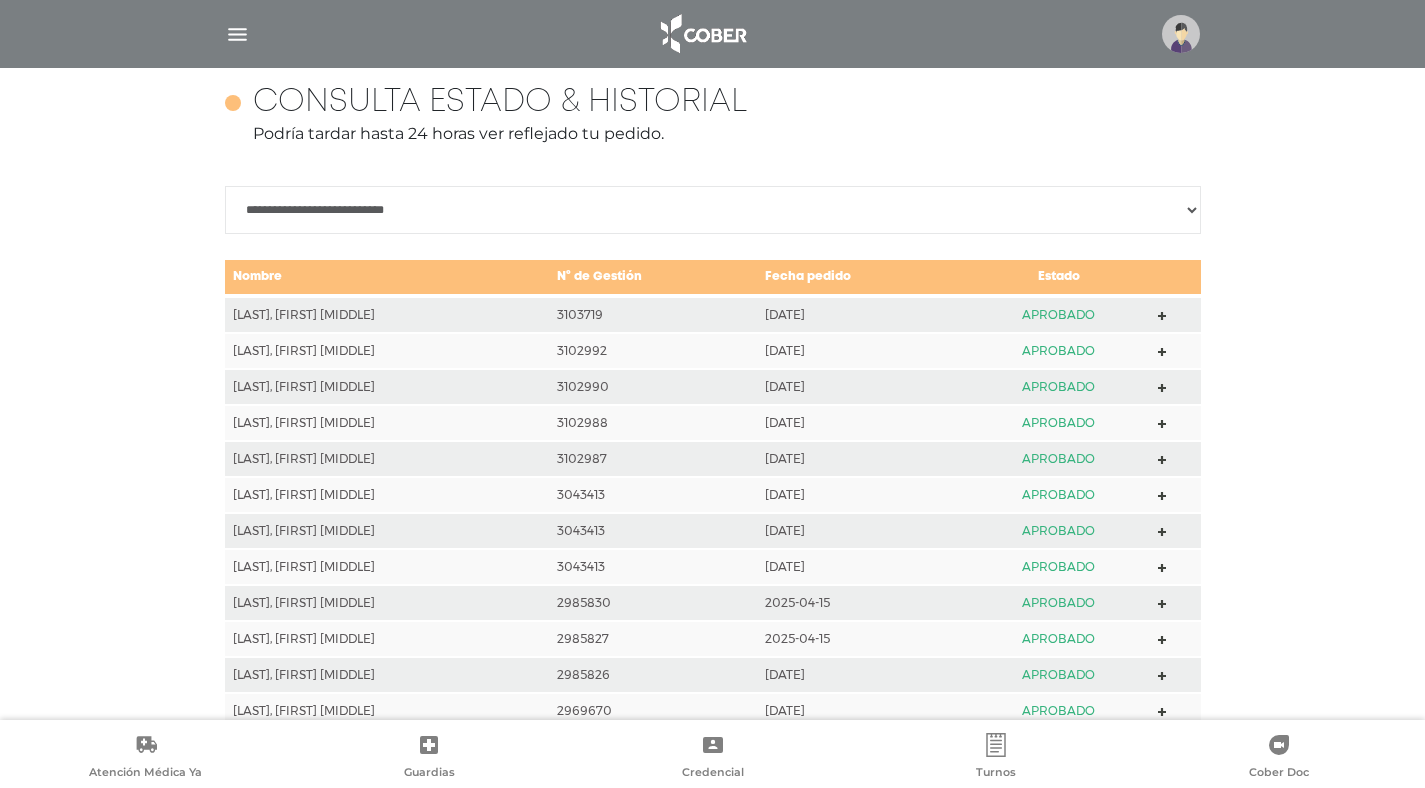 click on "Podría tardar hasta 24 horas ver reflejado tu pedido." at bounding box center (713, 134) 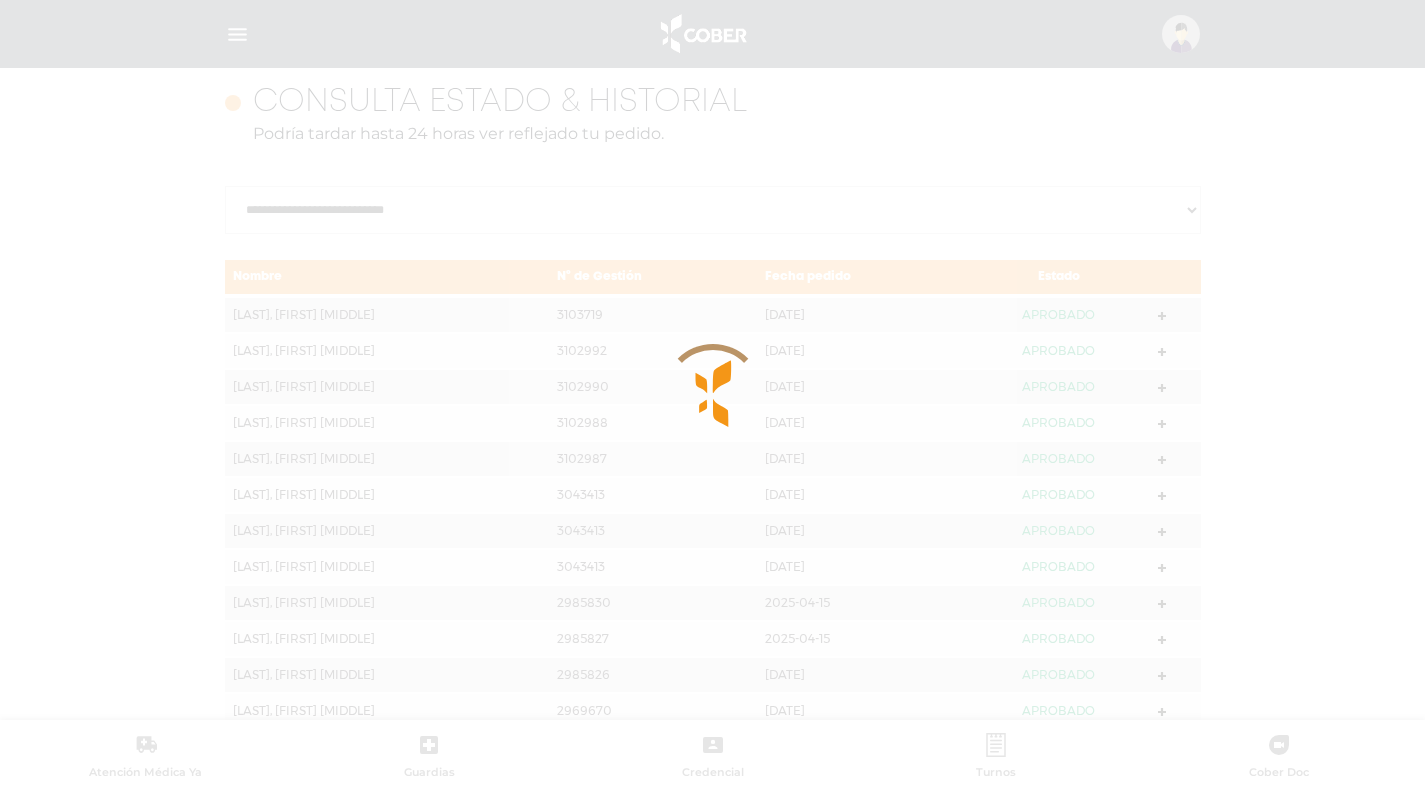 drag, startPoint x: 1374, startPoint y: 321, endPoint x: 1358, endPoint y: 313, distance: 17.888544 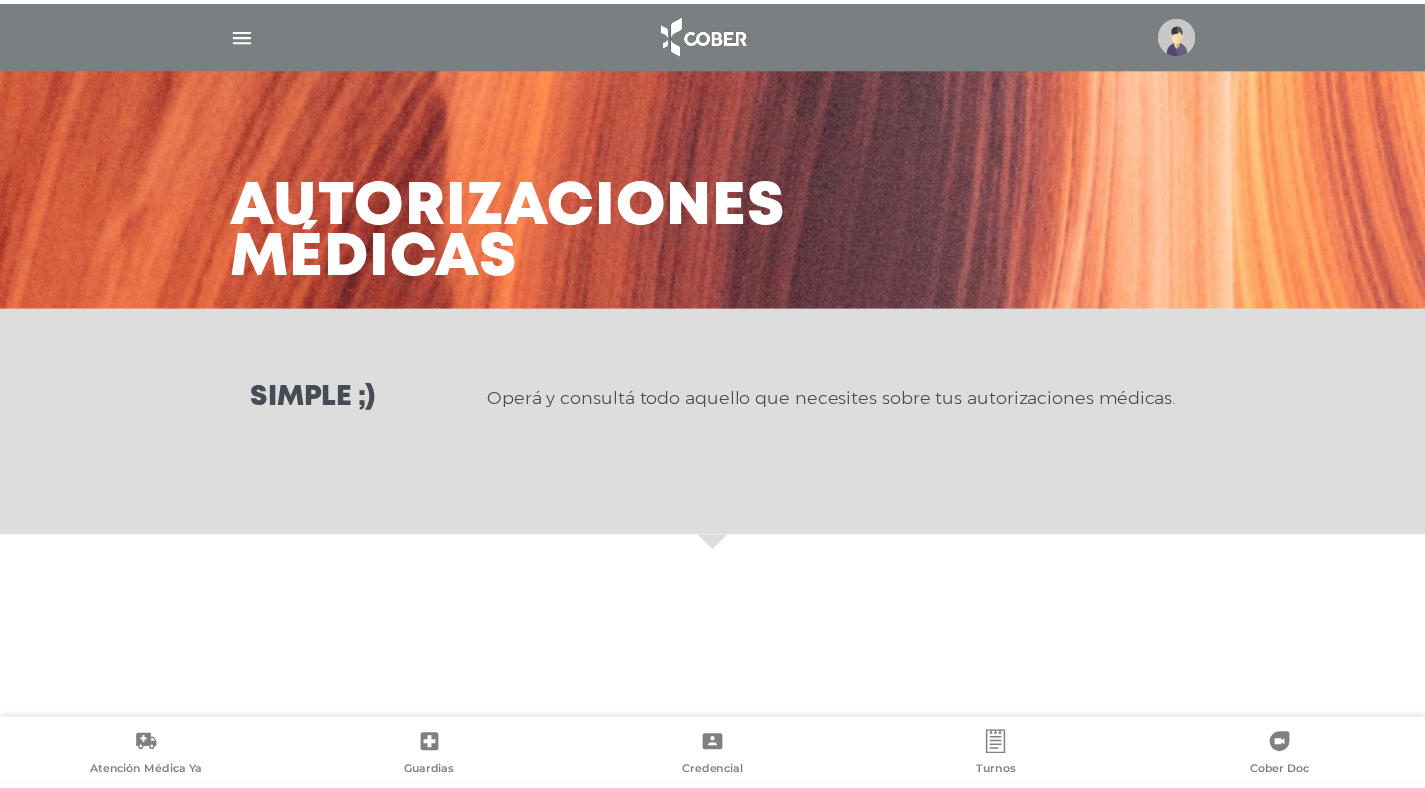 scroll, scrollTop: 0, scrollLeft: 0, axis: both 